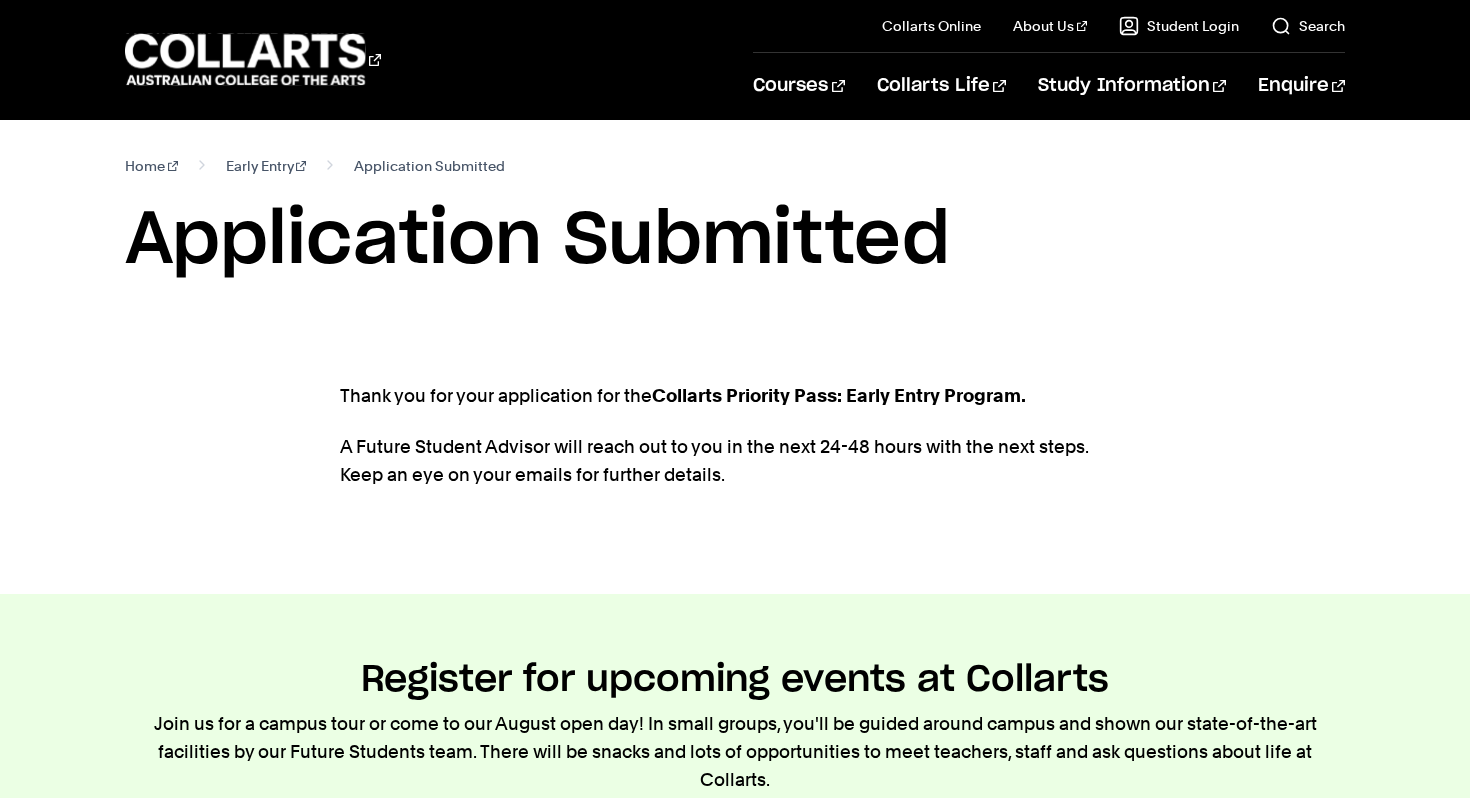 scroll, scrollTop: 0, scrollLeft: 0, axis: both 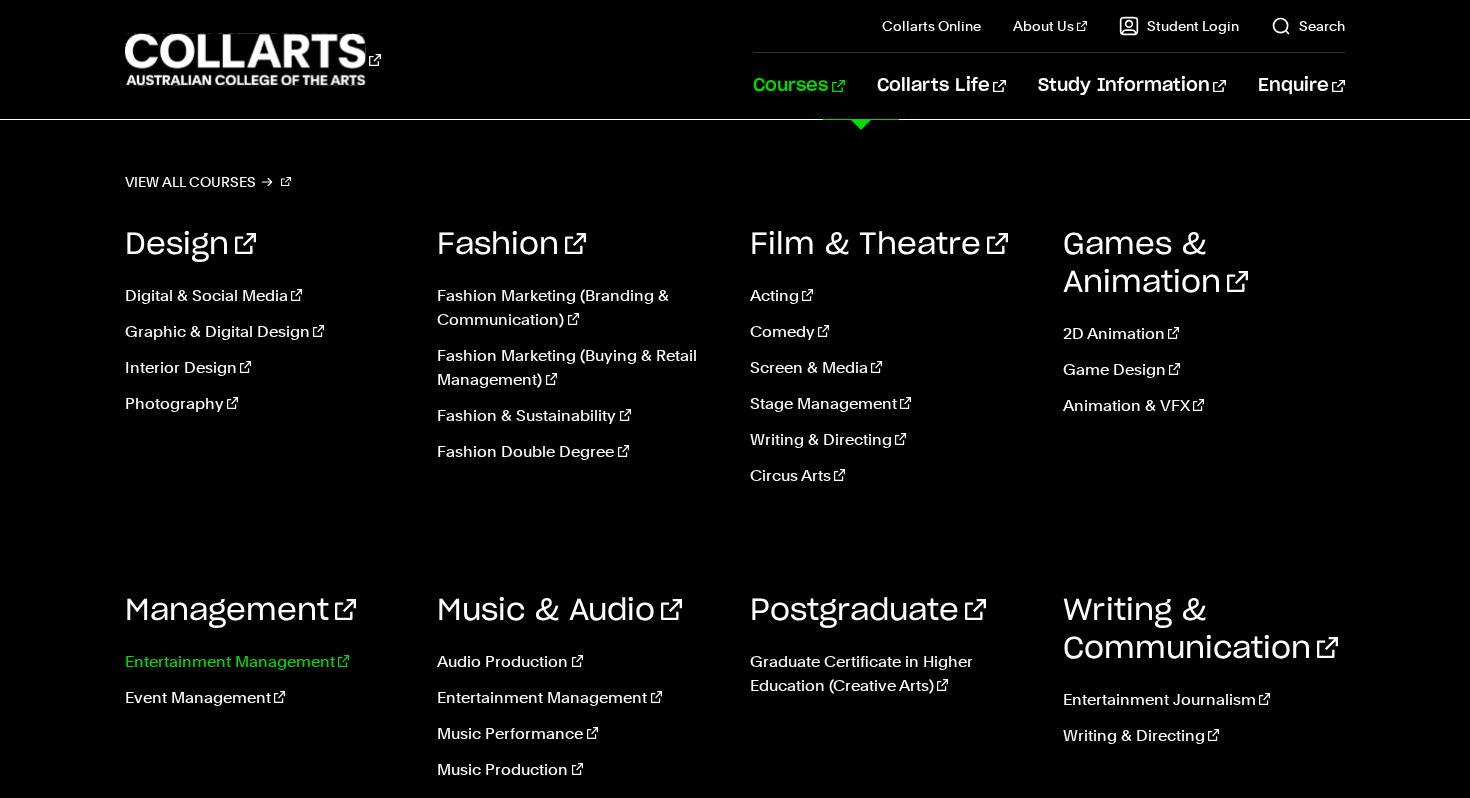 click on "Entertainment Management" at bounding box center (266, 662) 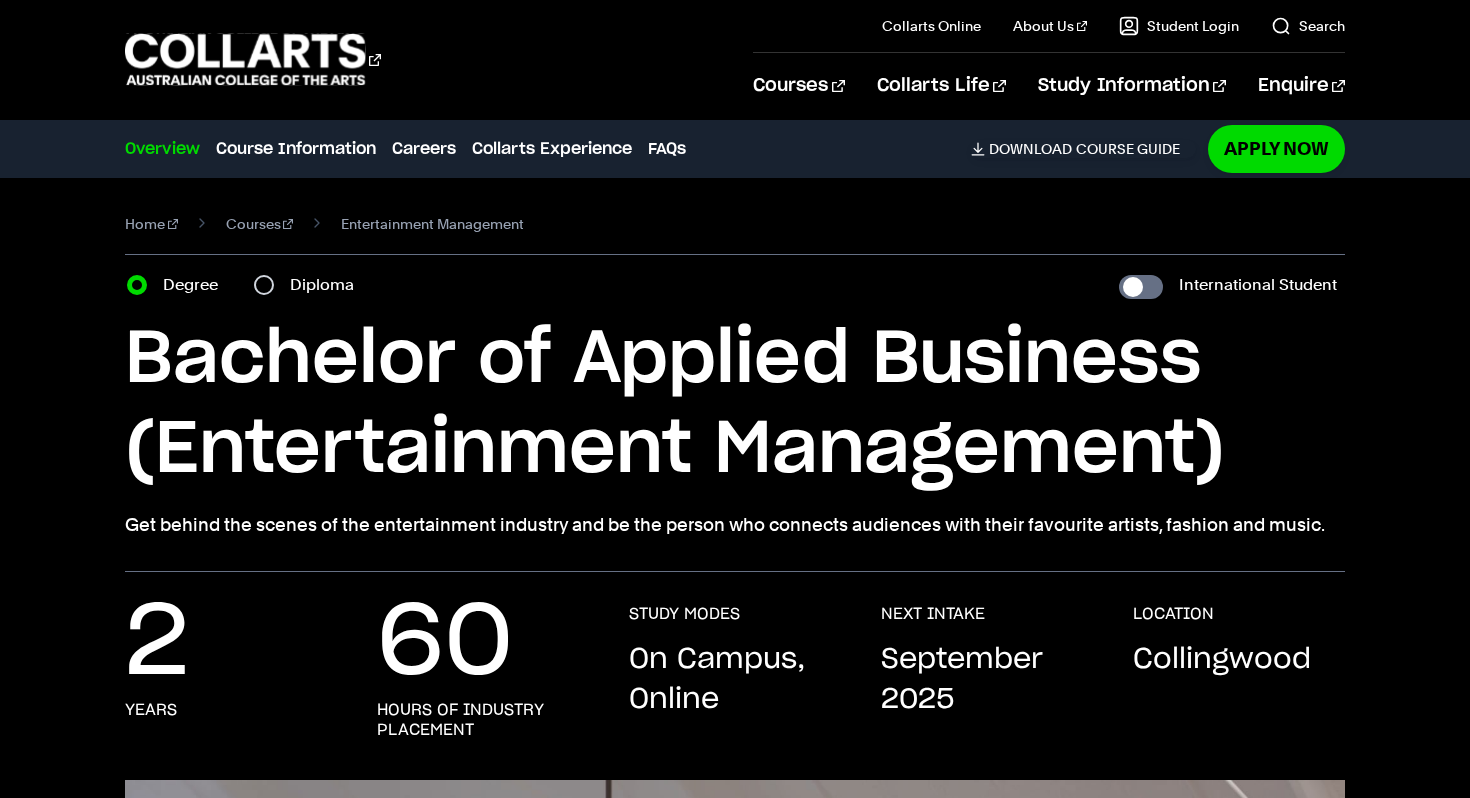 scroll, scrollTop: 0, scrollLeft: 0, axis: both 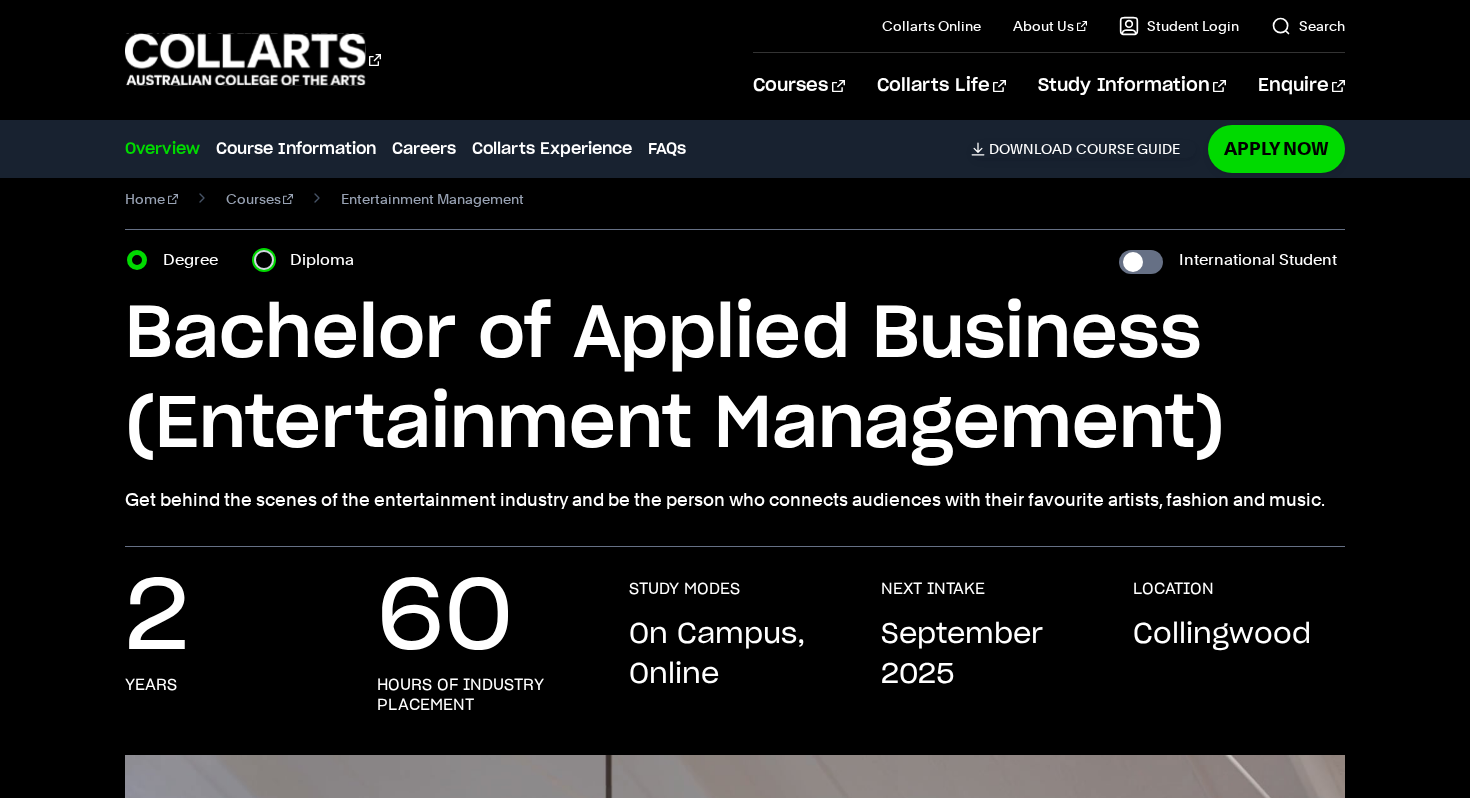 click on "Diploma" at bounding box center (264, 260) 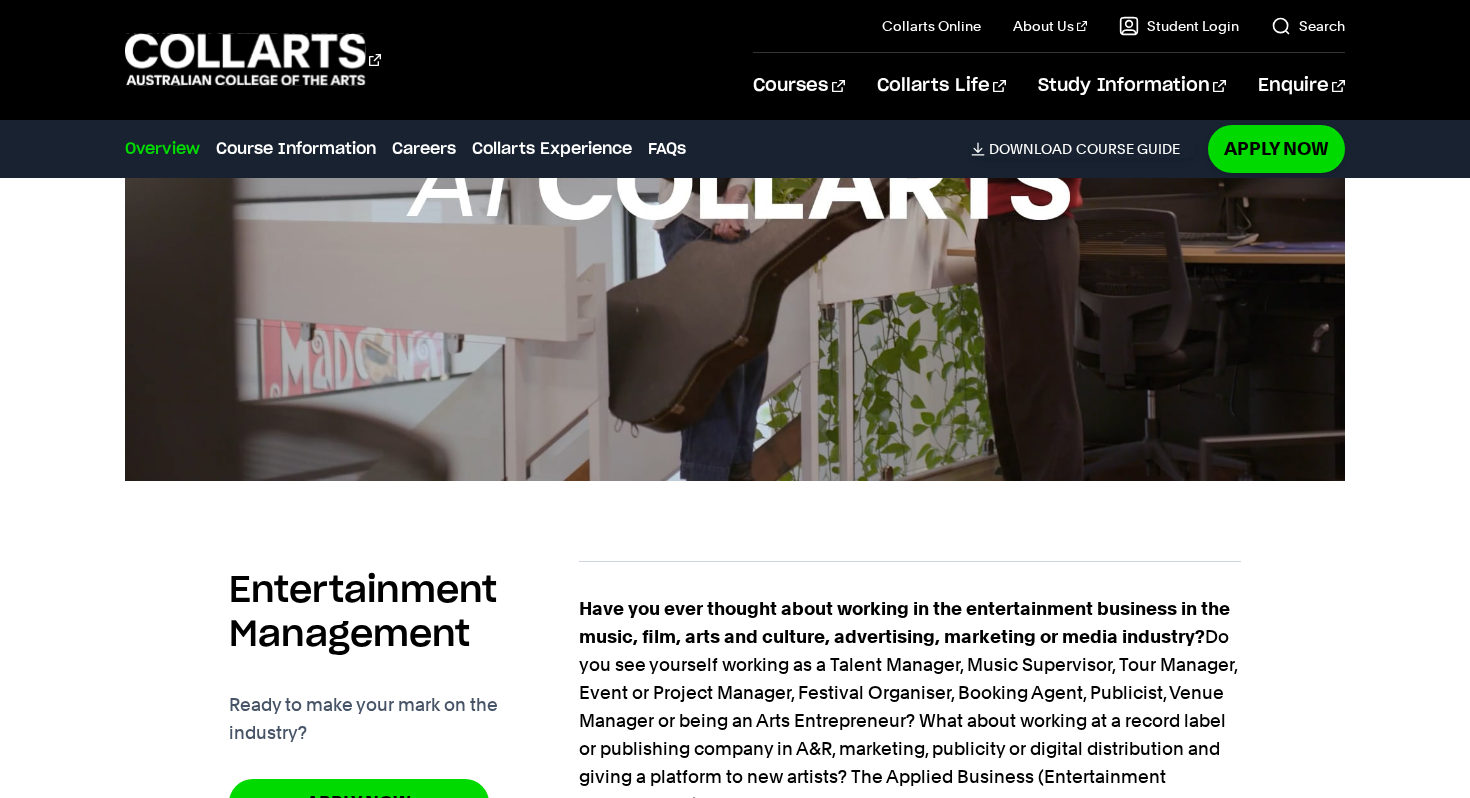 scroll, scrollTop: 1315, scrollLeft: 0, axis: vertical 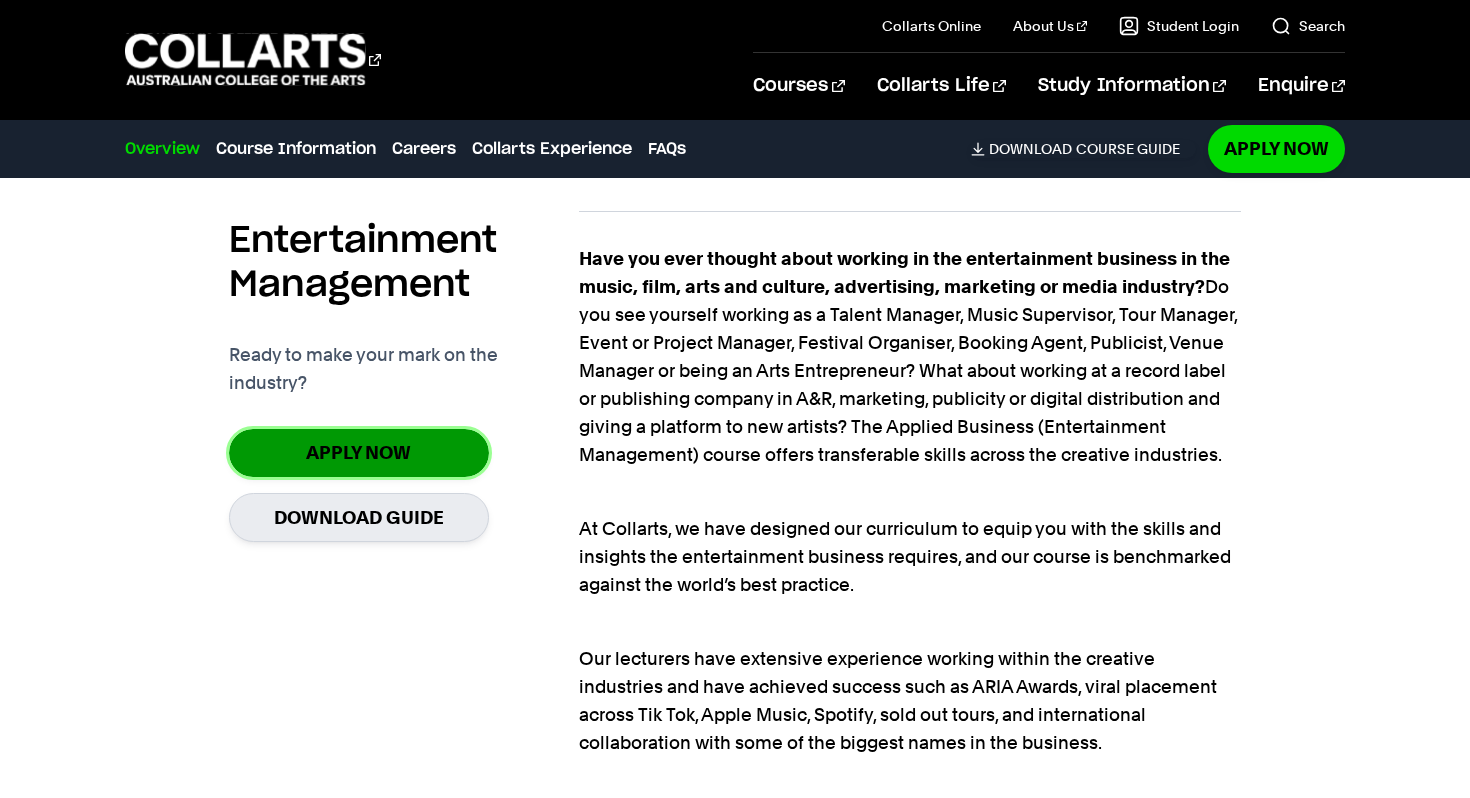 click on "Apply Now" at bounding box center [359, 452] 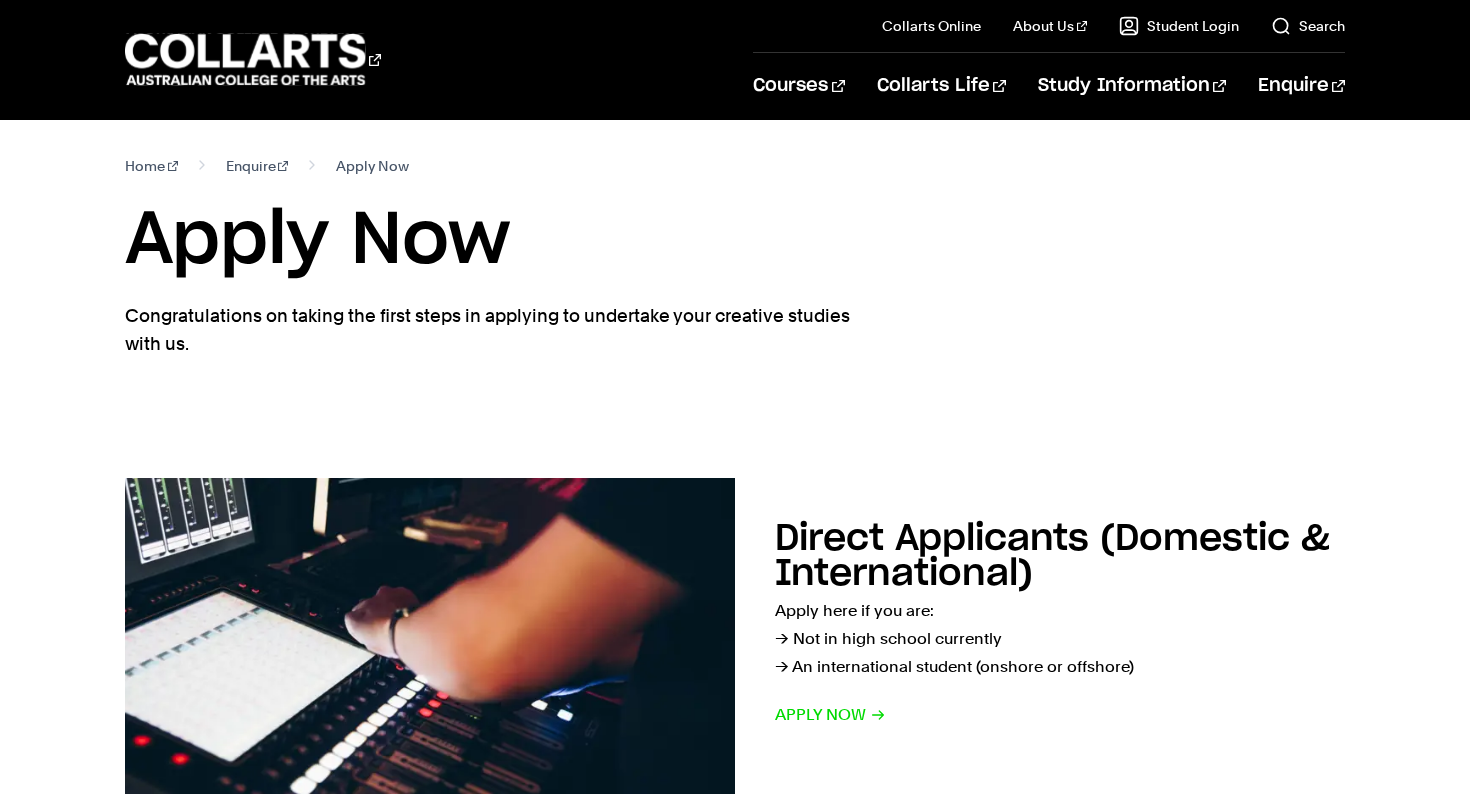 scroll, scrollTop: 0, scrollLeft: 0, axis: both 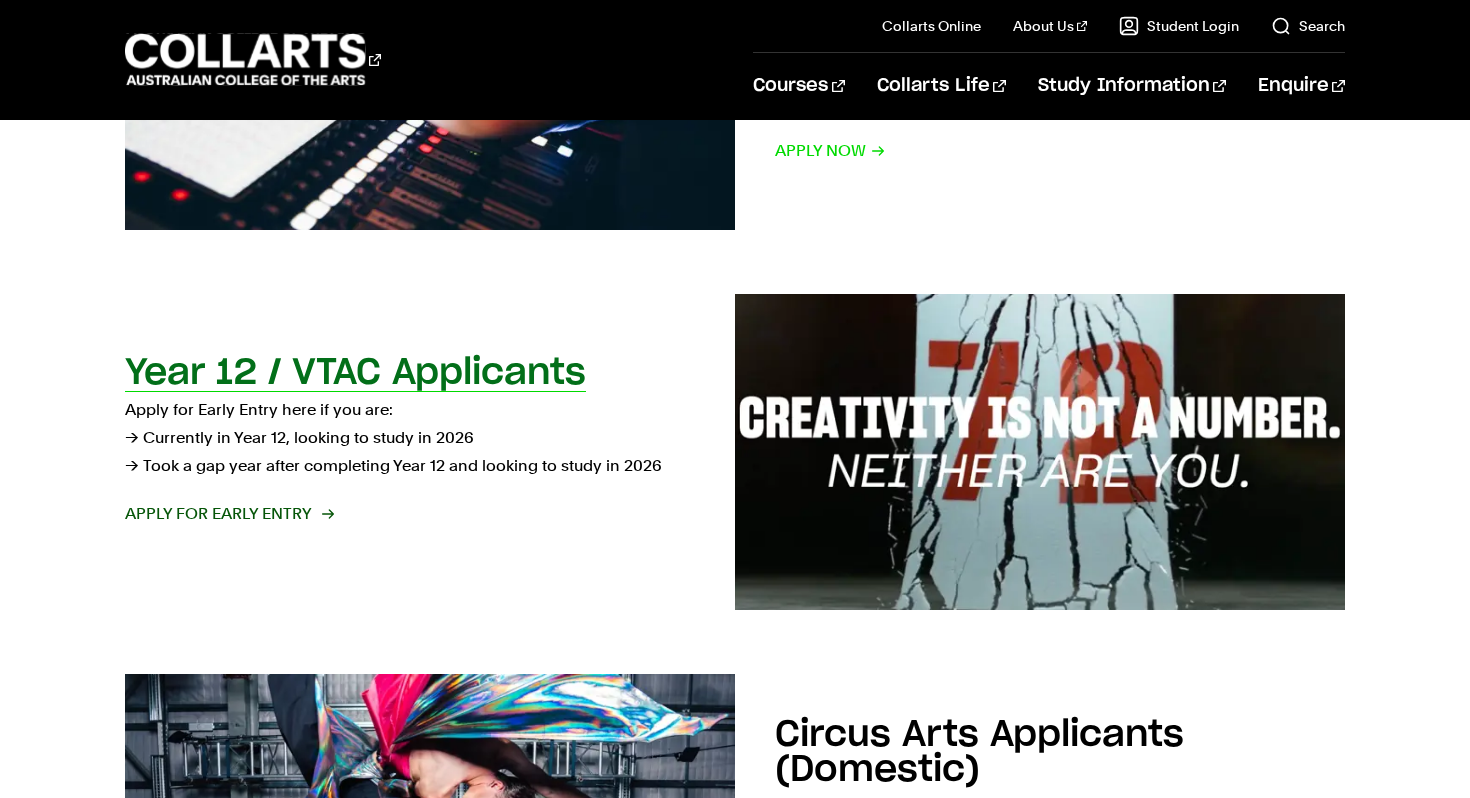 click on "Apply for Early Entry" at bounding box center (228, 514) 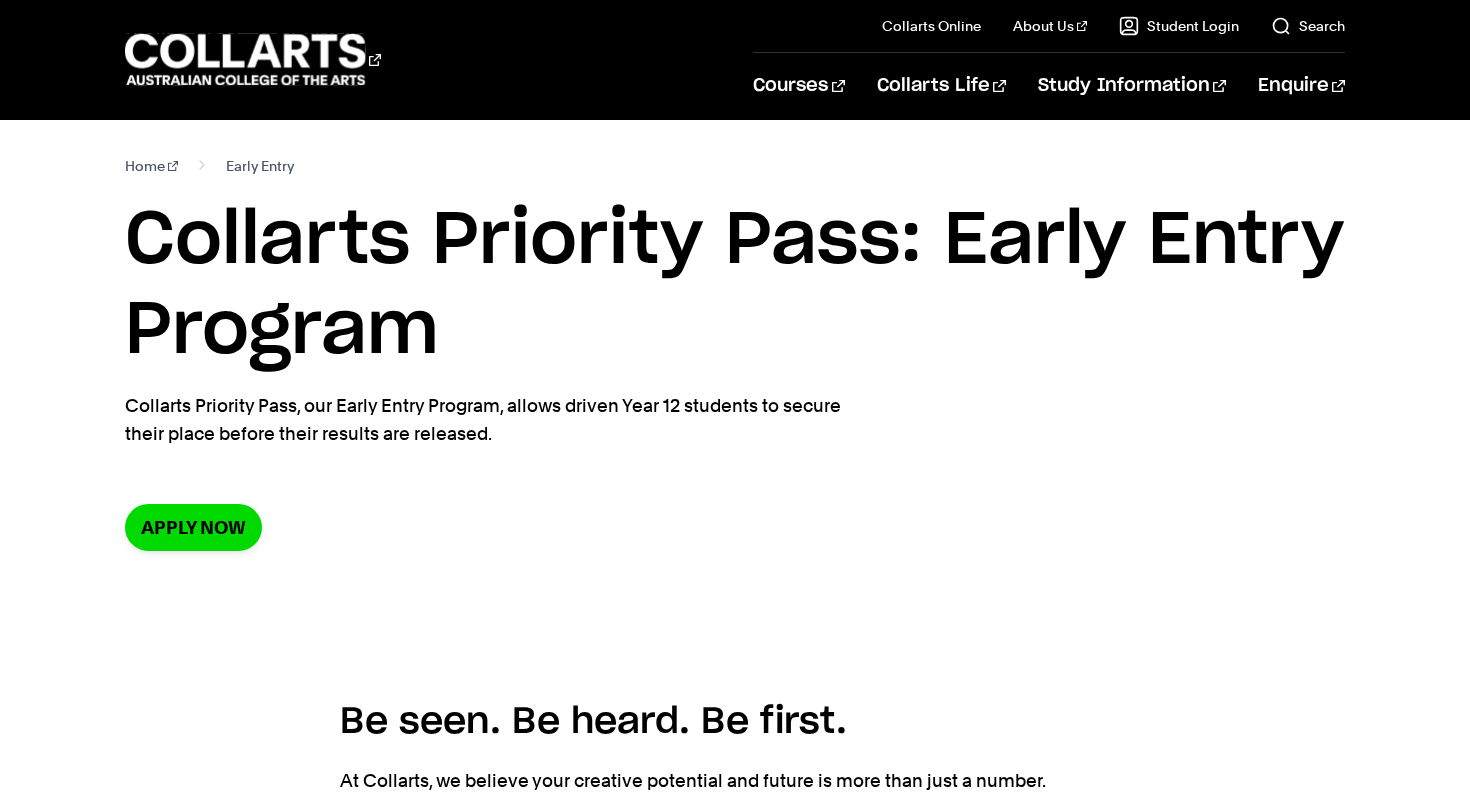 scroll, scrollTop: 0, scrollLeft: 0, axis: both 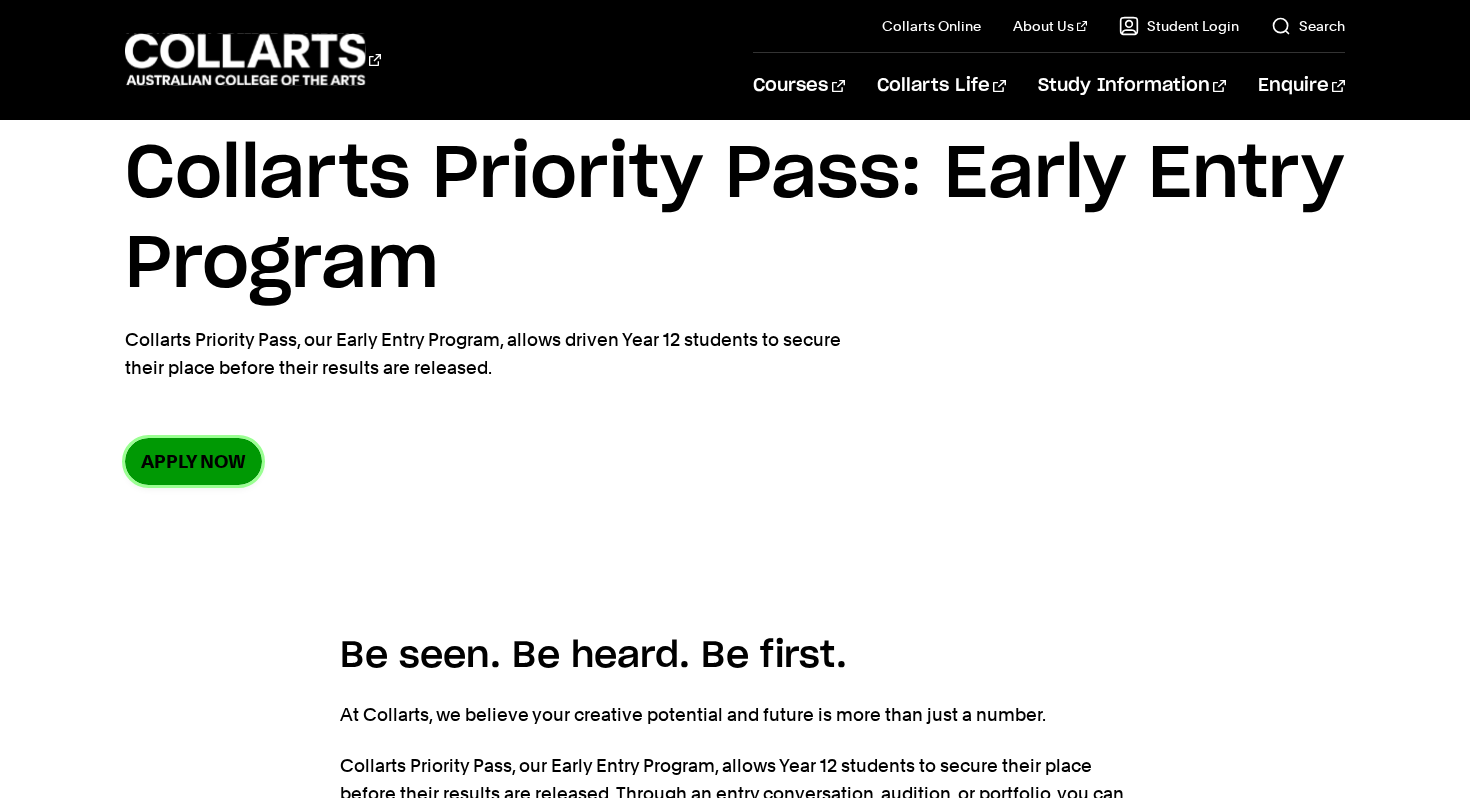 click on "Apply now" at bounding box center [193, 461] 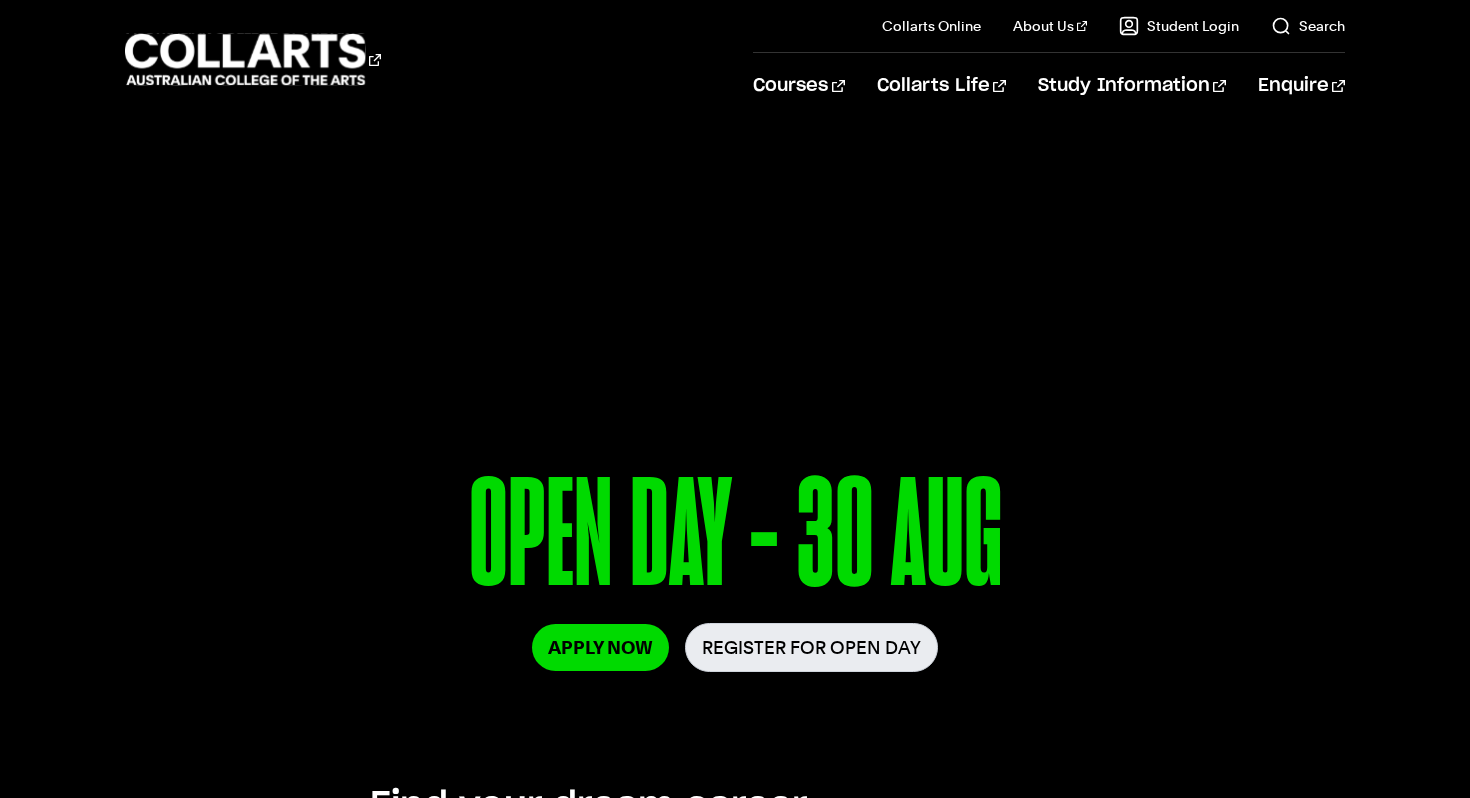 scroll, scrollTop: 0, scrollLeft: 0, axis: both 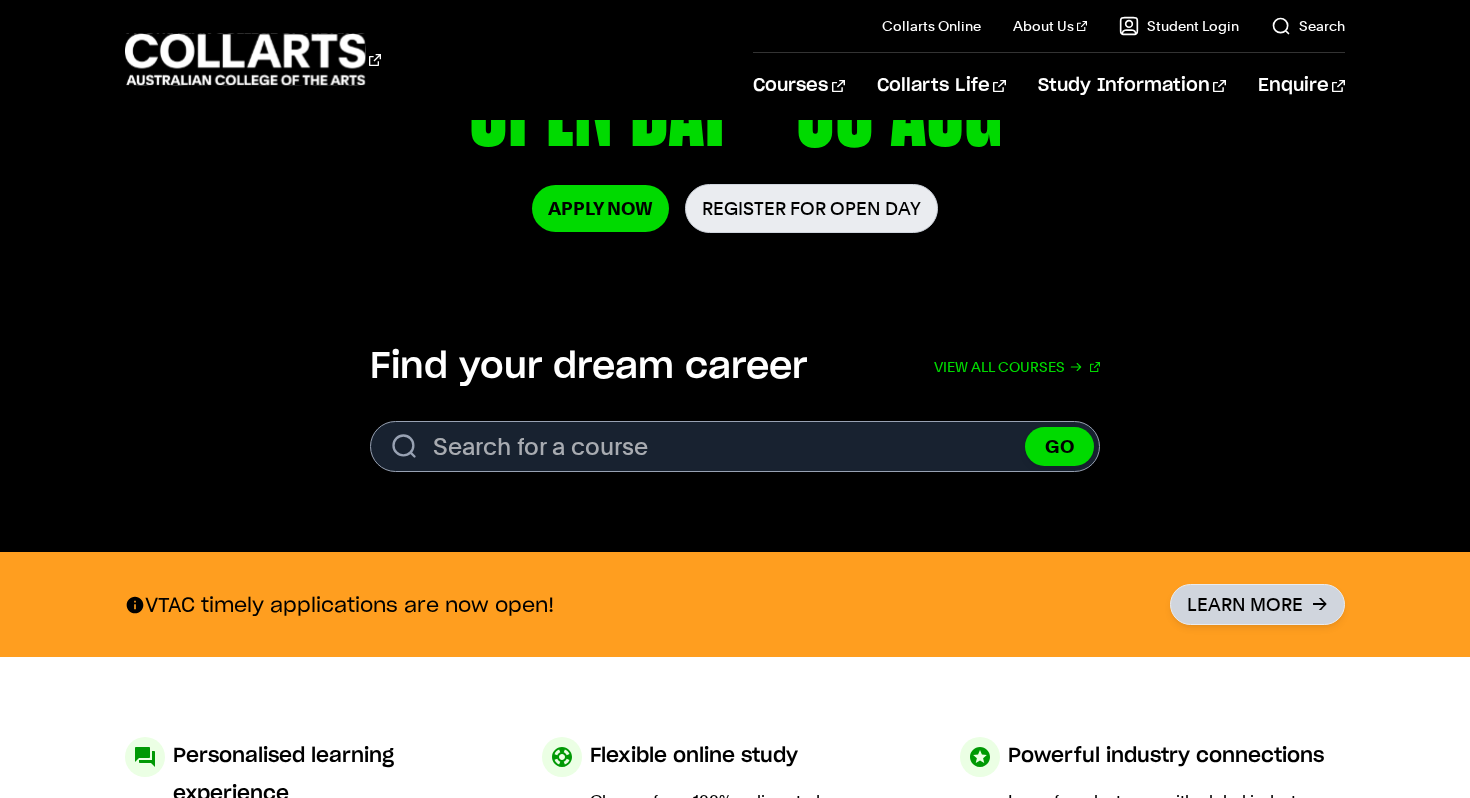 click on "Learn More" at bounding box center [1257, 604] 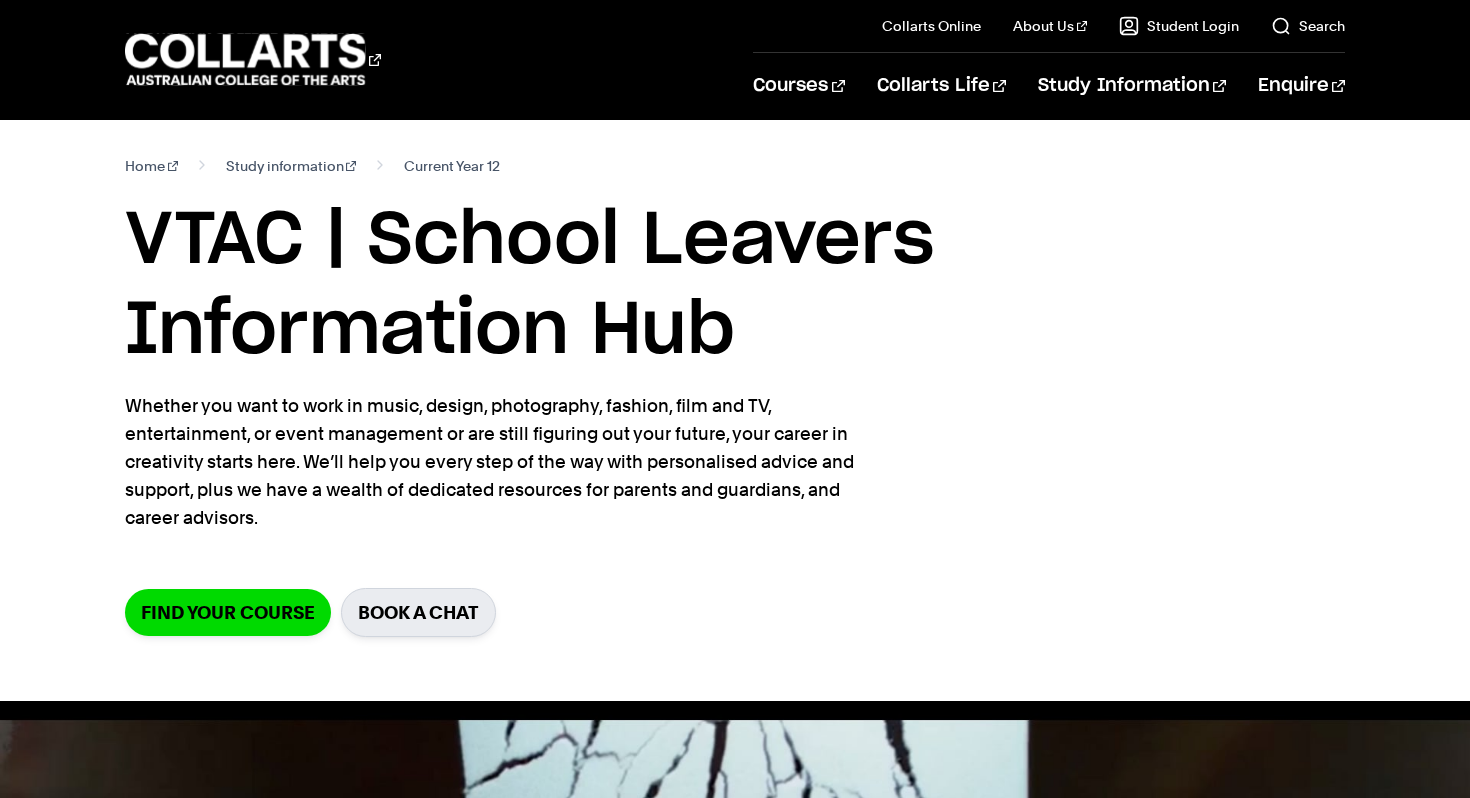 scroll, scrollTop: 0, scrollLeft: 0, axis: both 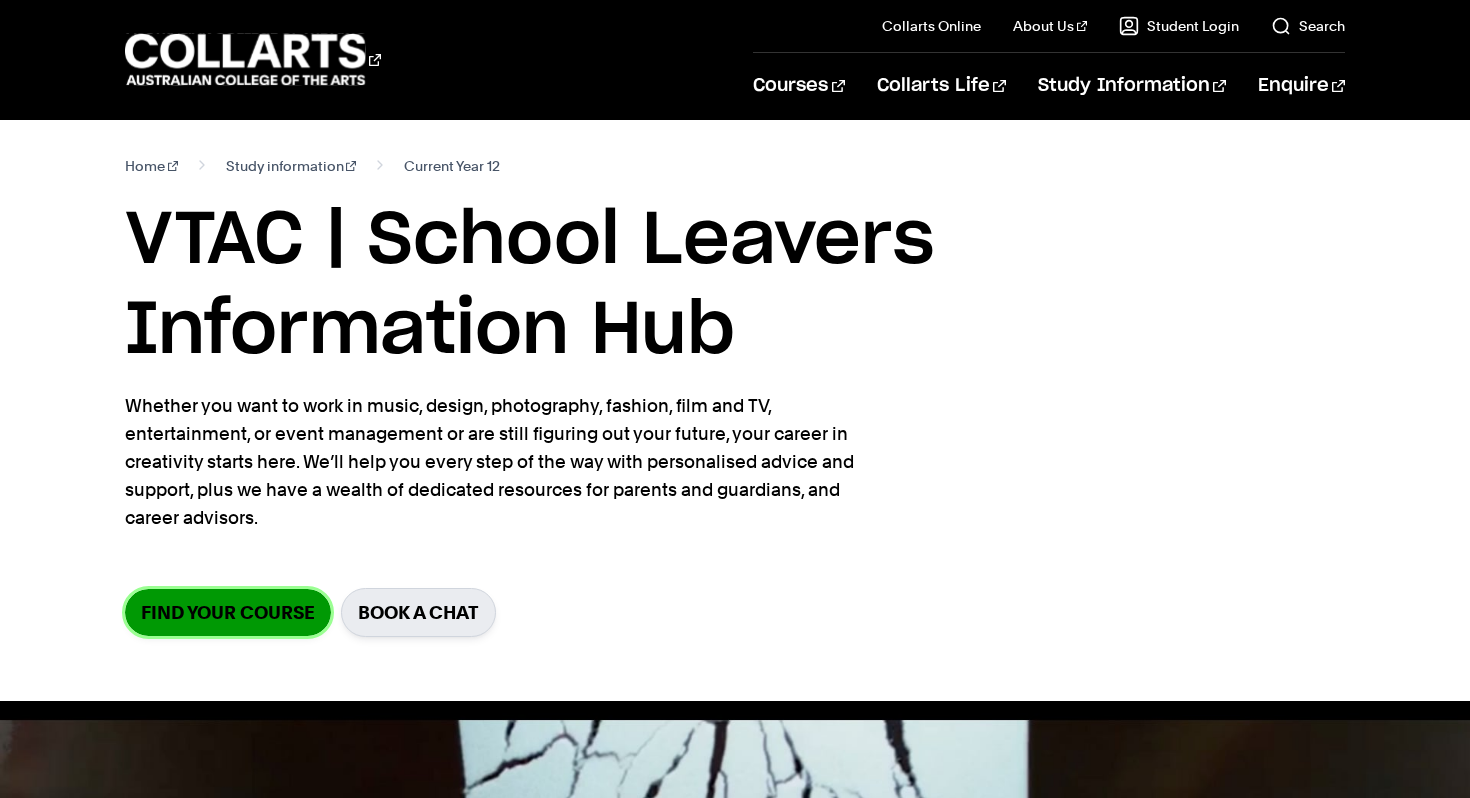 click on "Find your course" at bounding box center [228, 612] 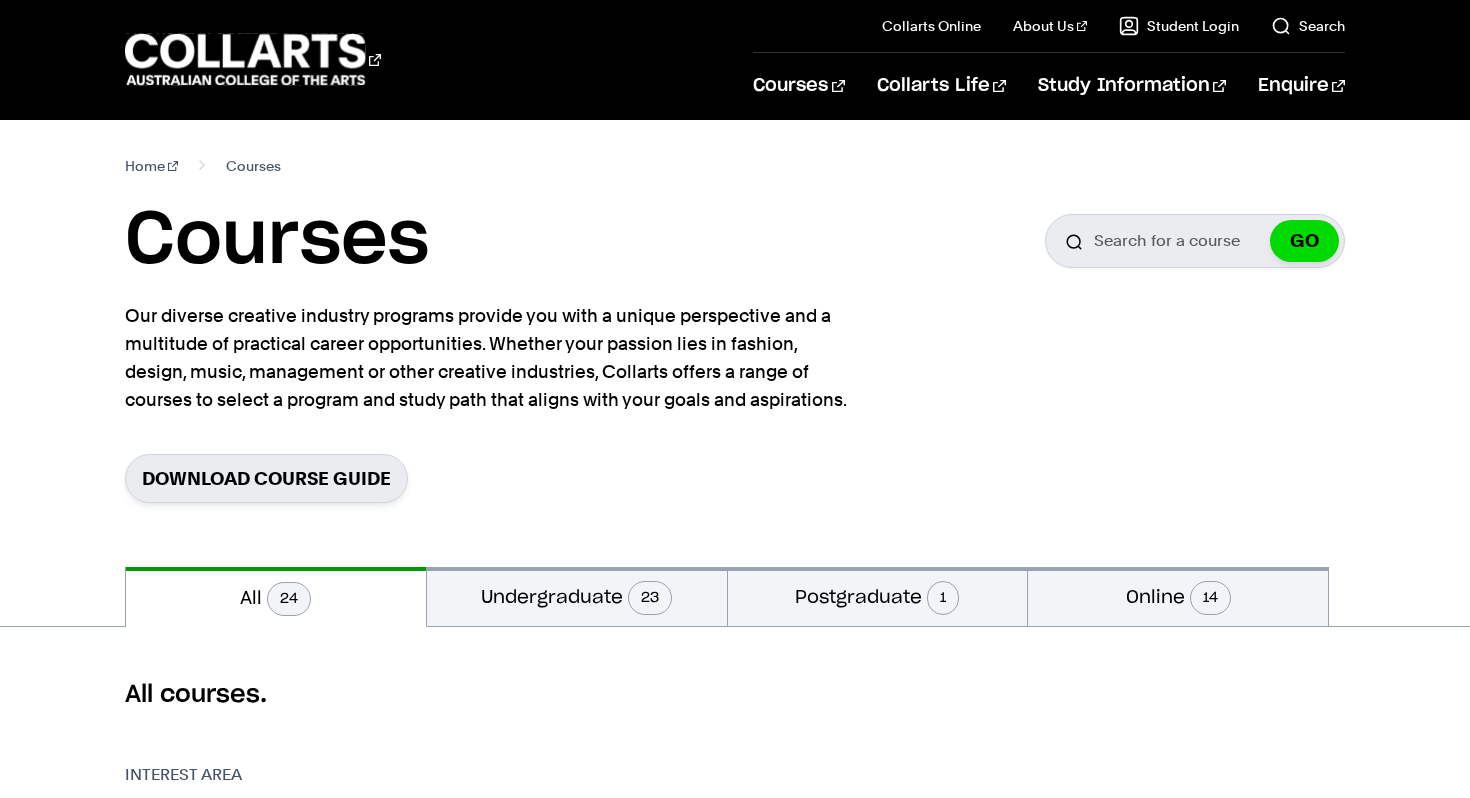 scroll, scrollTop: 0, scrollLeft: 0, axis: both 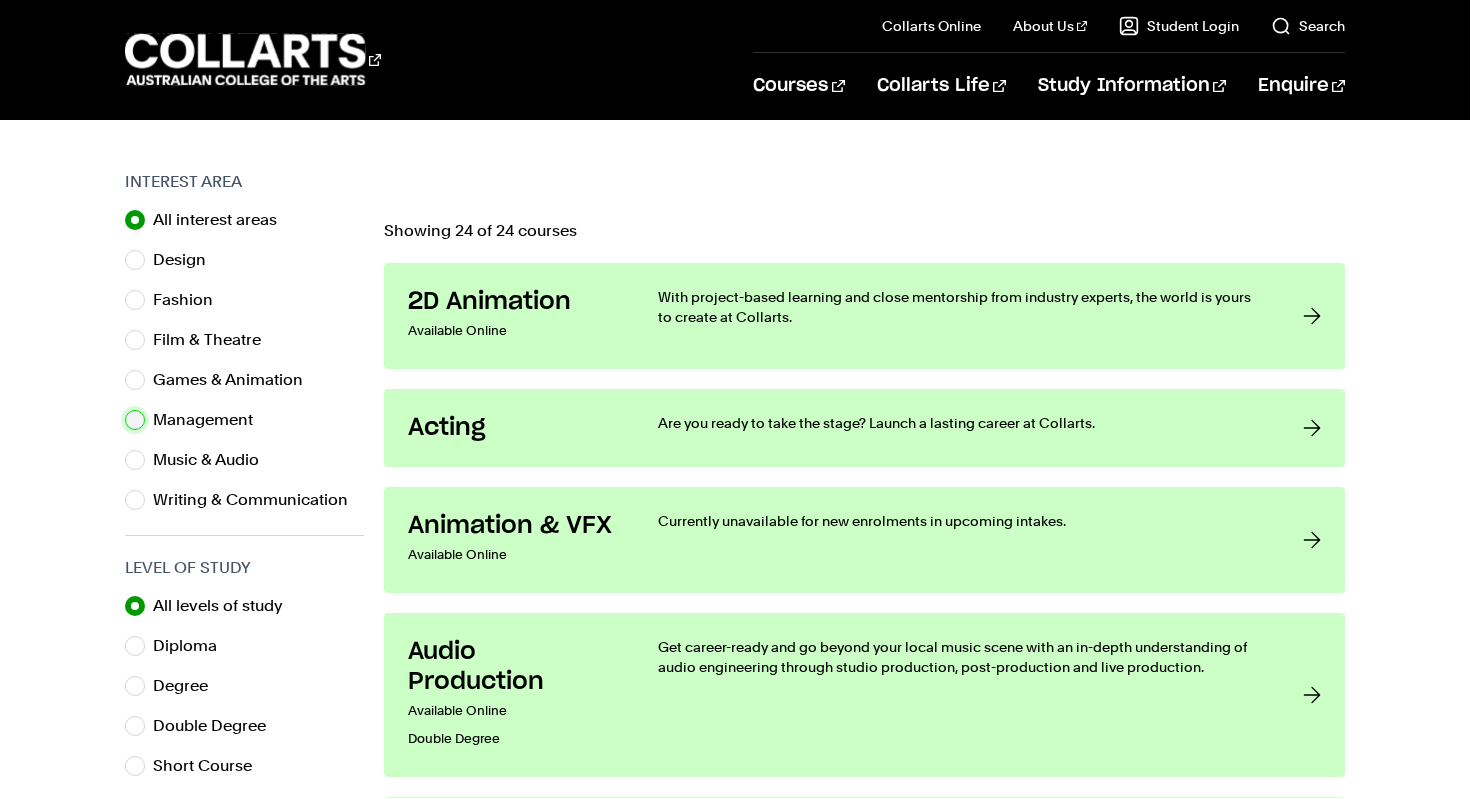 click on "Management" at bounding box center (135, 420) 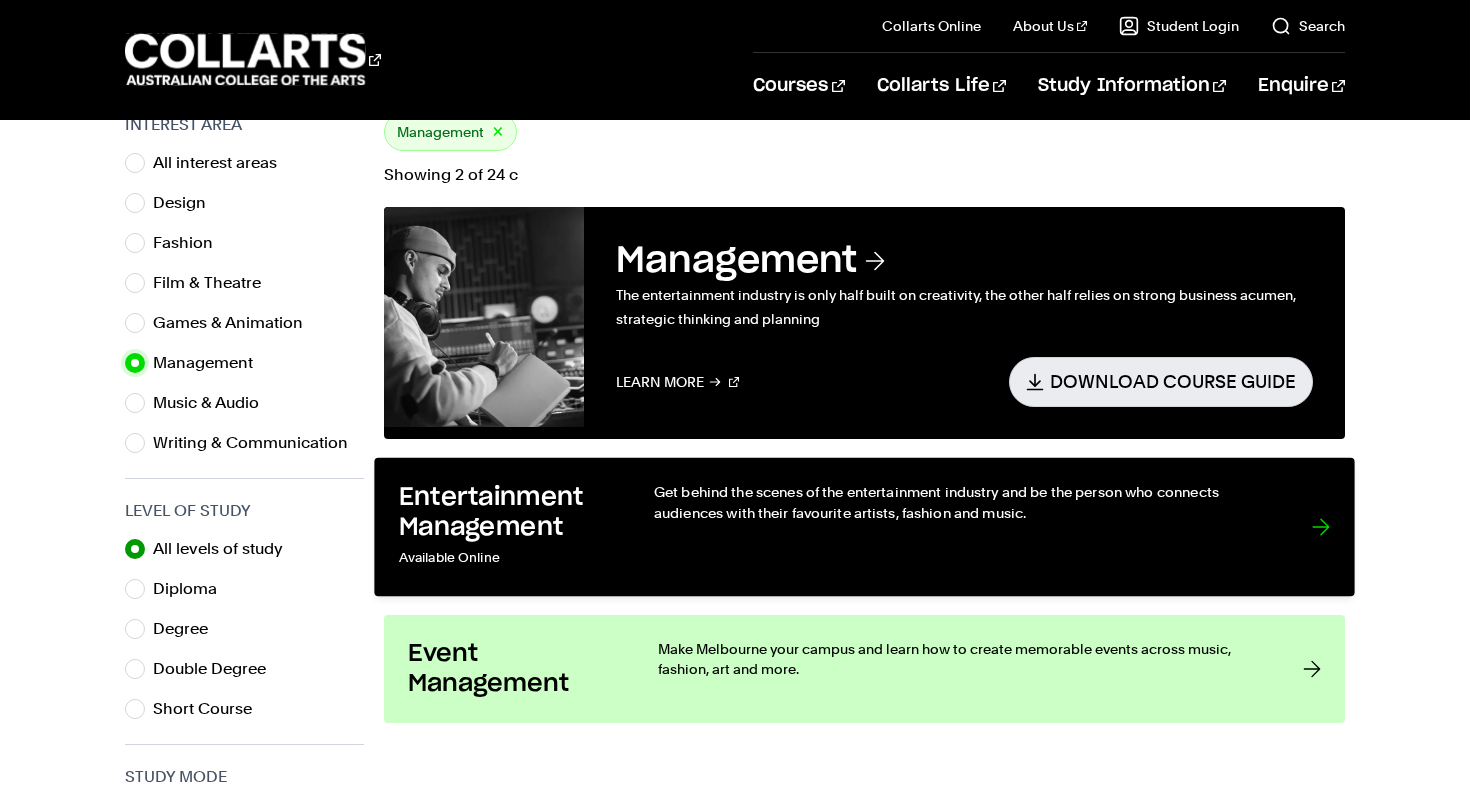 scroll, scrollTop: 655, scrollLeft: 0, axis: vertical 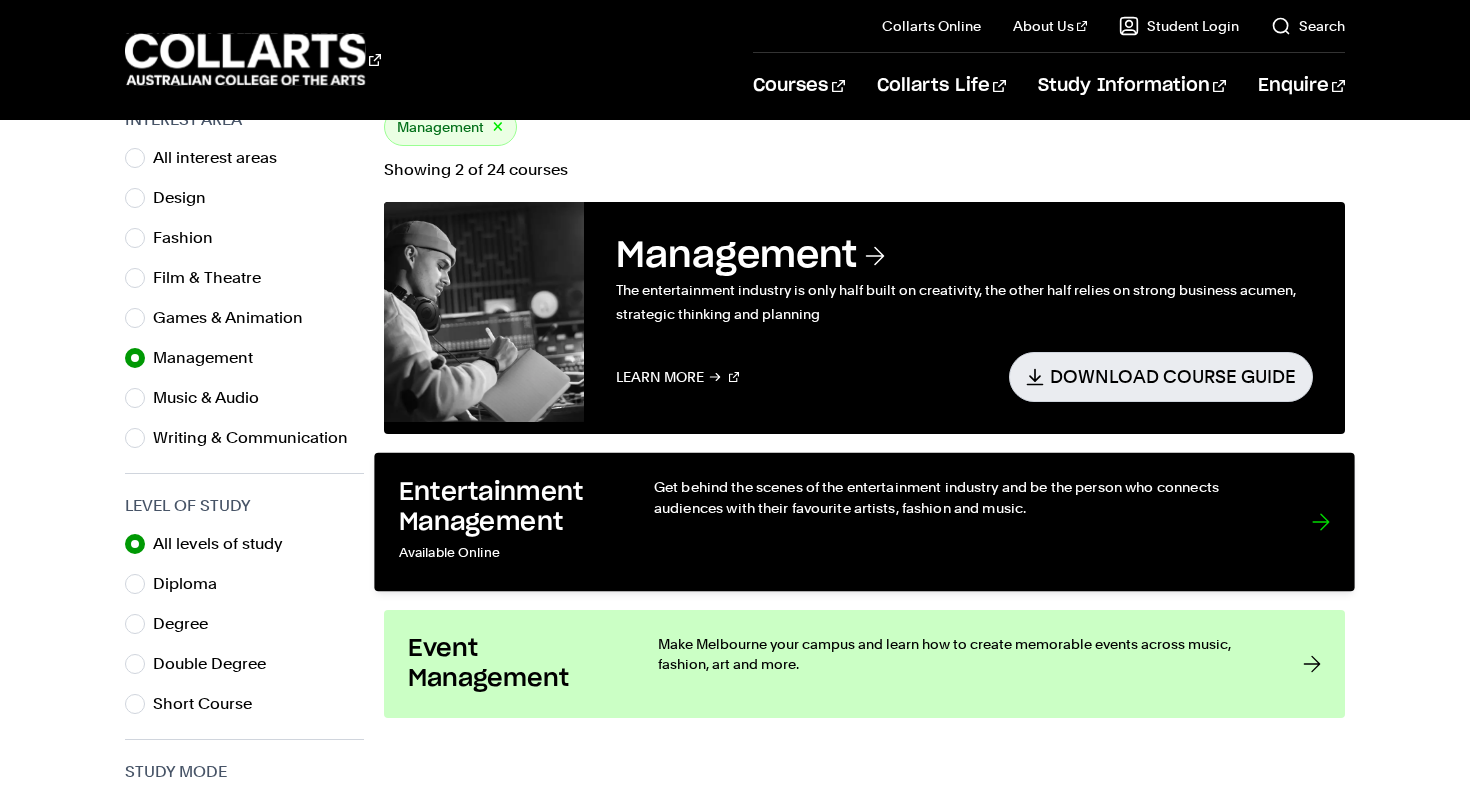 click on "Get behind the scenes of the entertainment industry and be the person who connects audiences with their favourite artists, fashion and music." at bounding box center (962, 522) 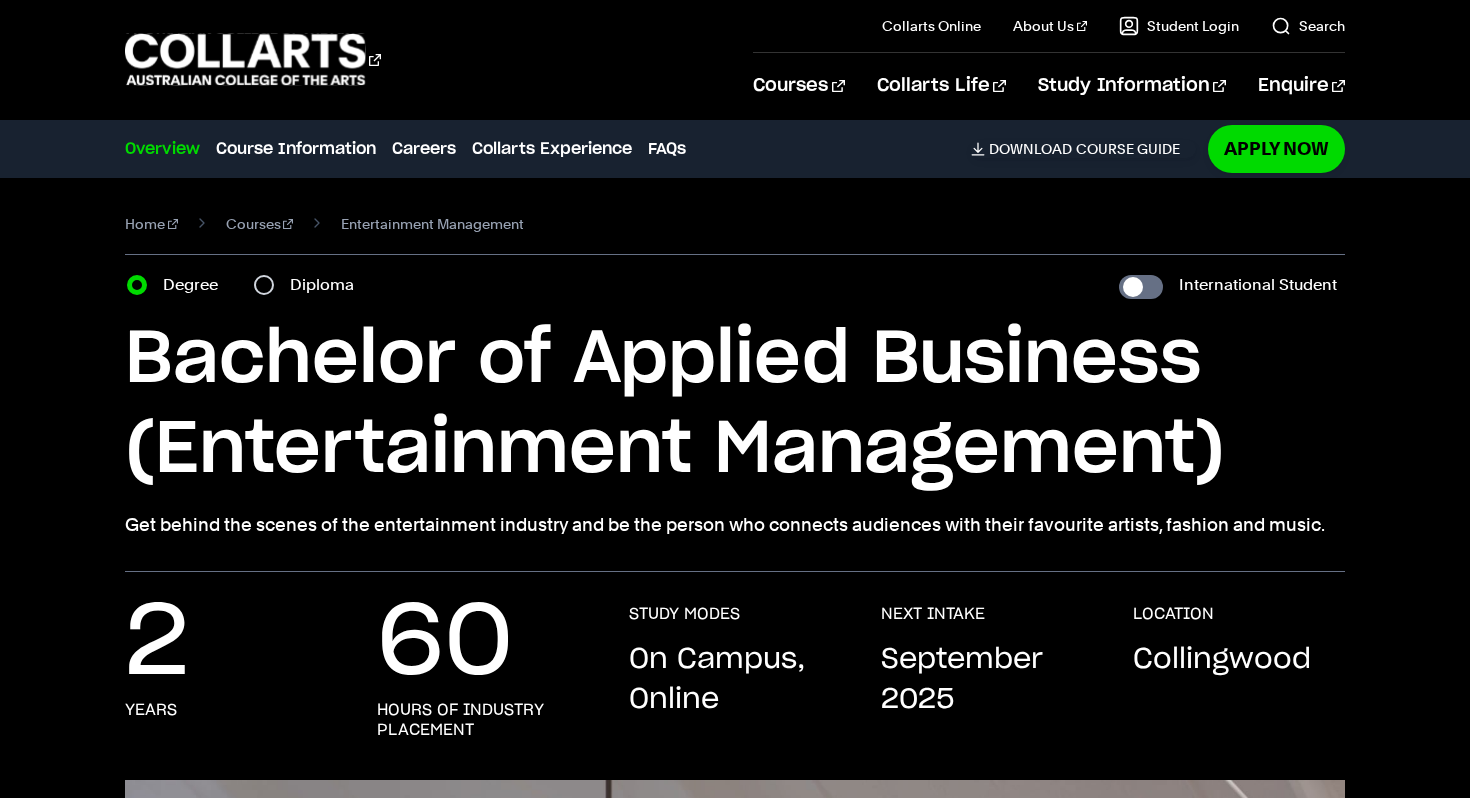 scroll, scrollTop: 0, scrollLeft: 0, axis: both 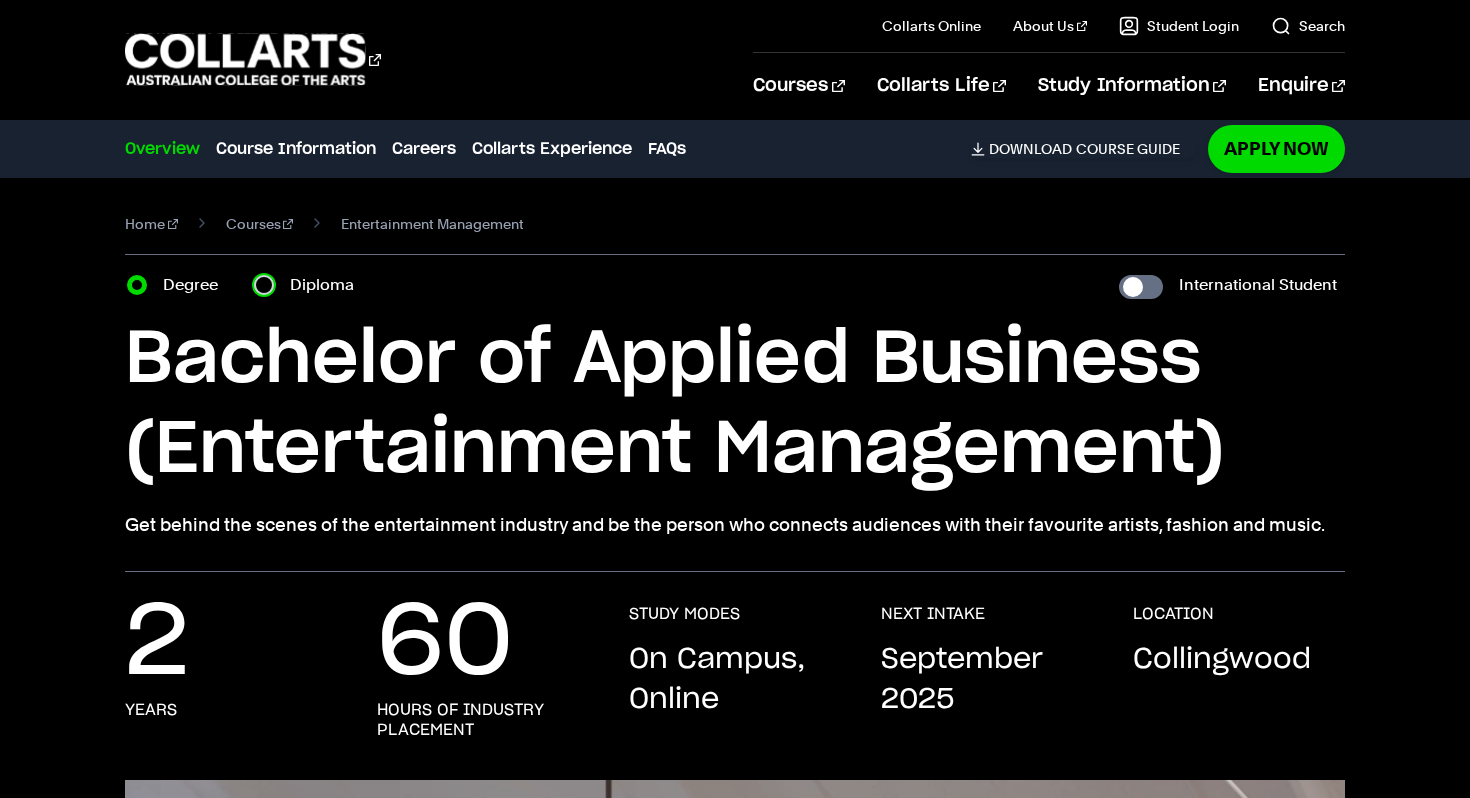 click on "Diploma" at bounding box center [264, 285] 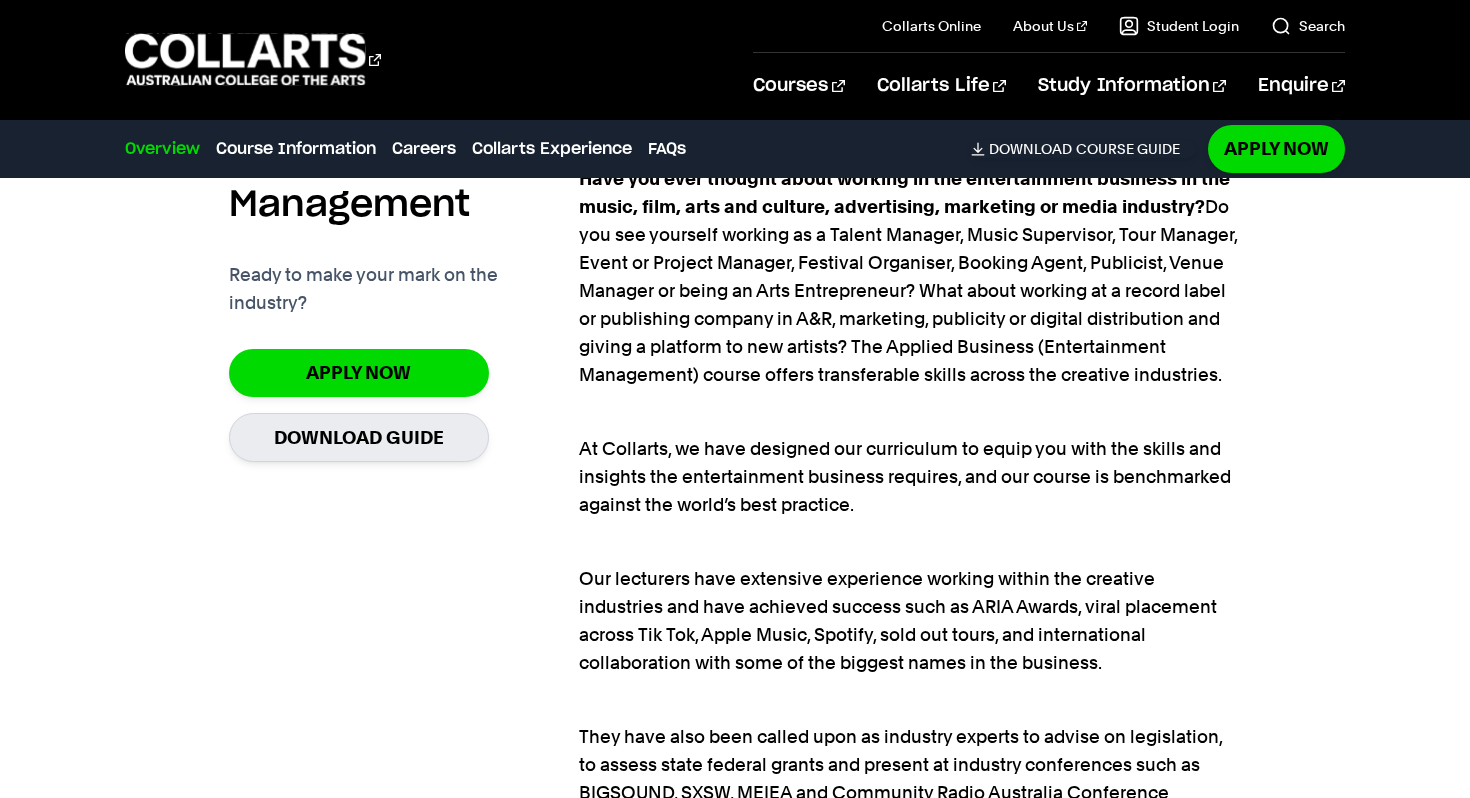 scroll, scrollTop: 1391, scrollLeft: 0, axis: vertical 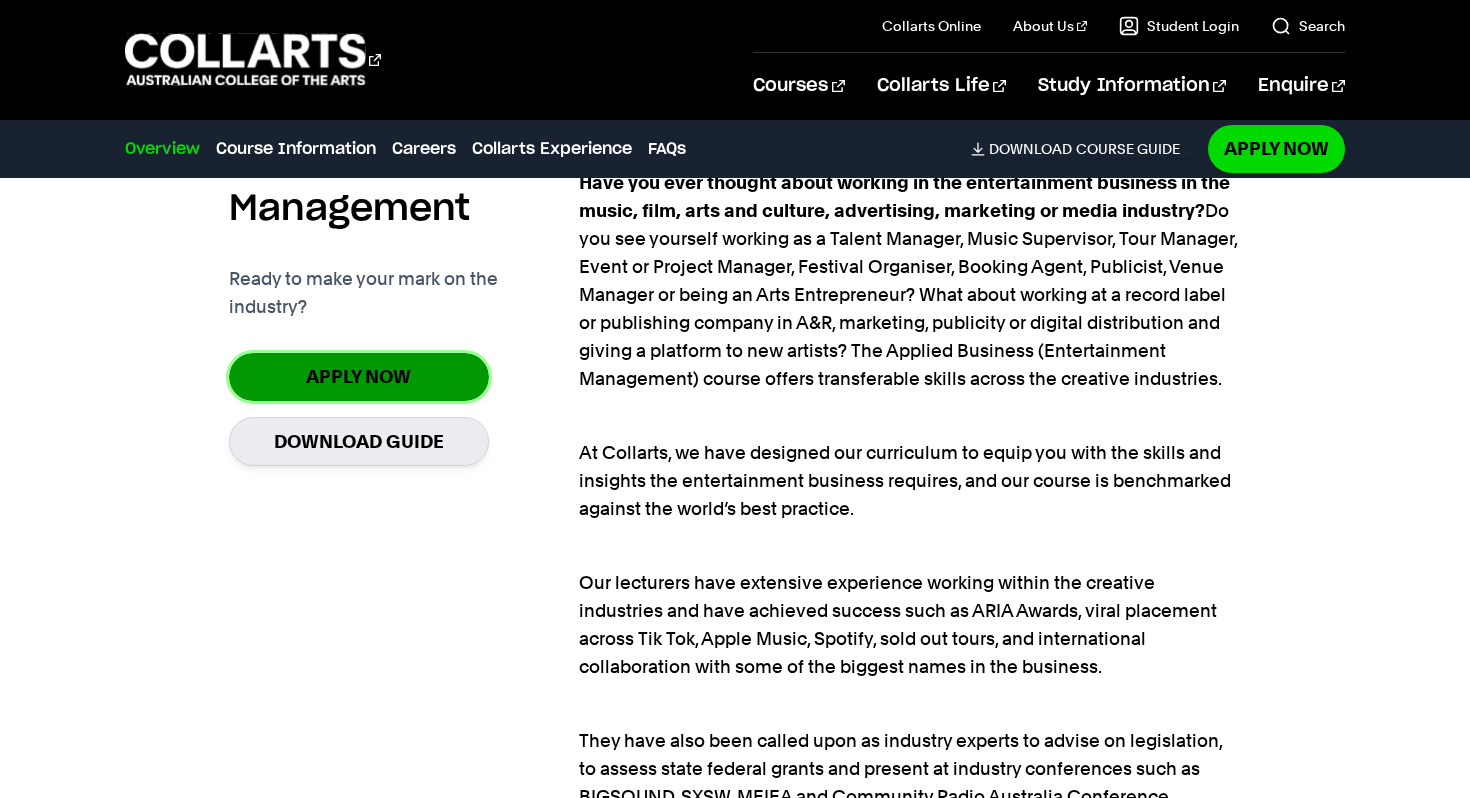 click on "Apply Now" at bounding box center [359, 376] 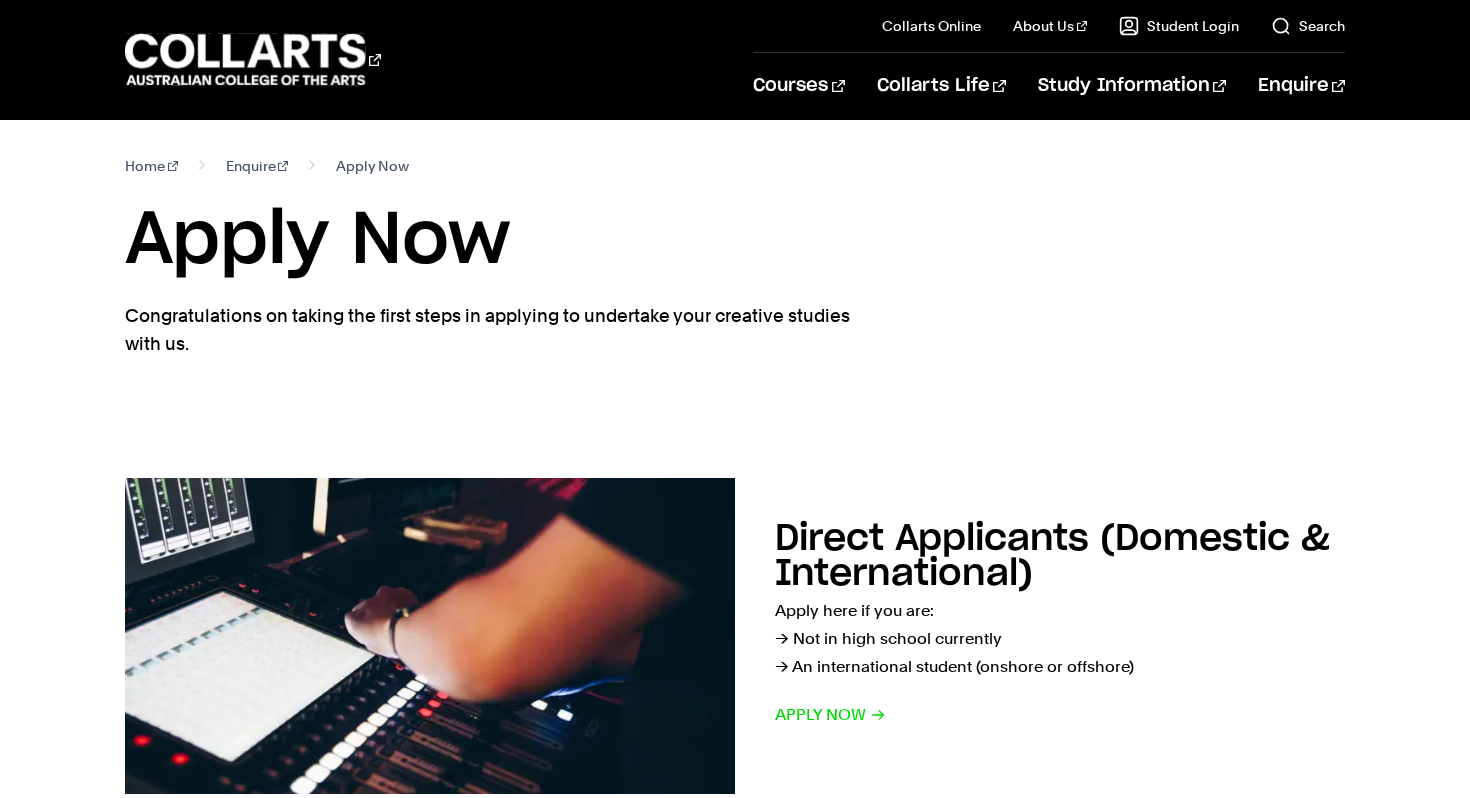scroll, scrollTop: 0, scrollLeft: 0, axis: both 